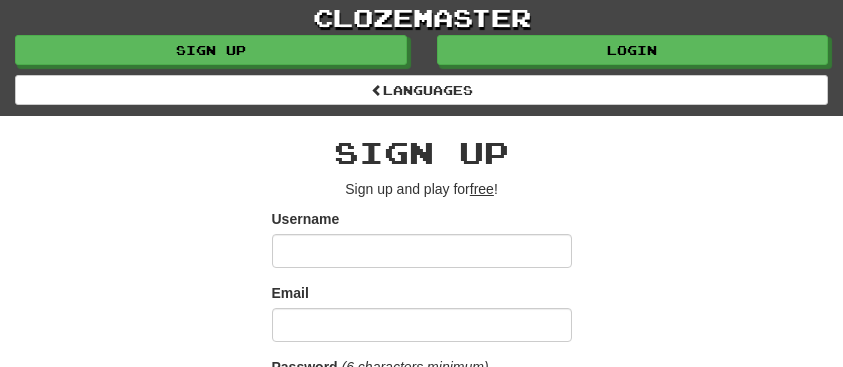 scroll, scrollTop: 0, scrollLeft: 0, axis: both 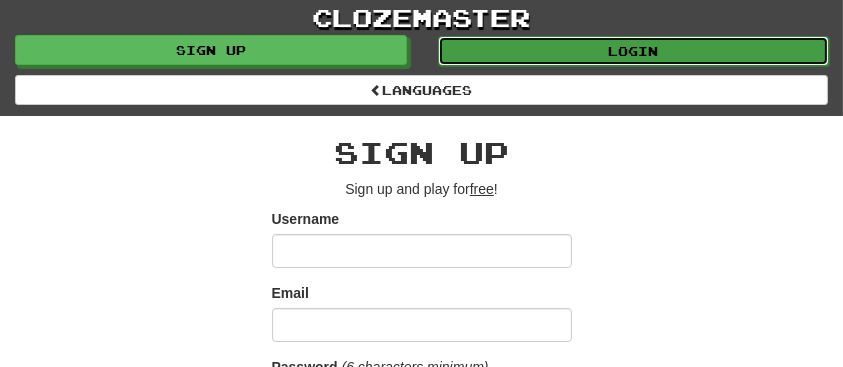 click on "Login" at bounding box center (634, 51) 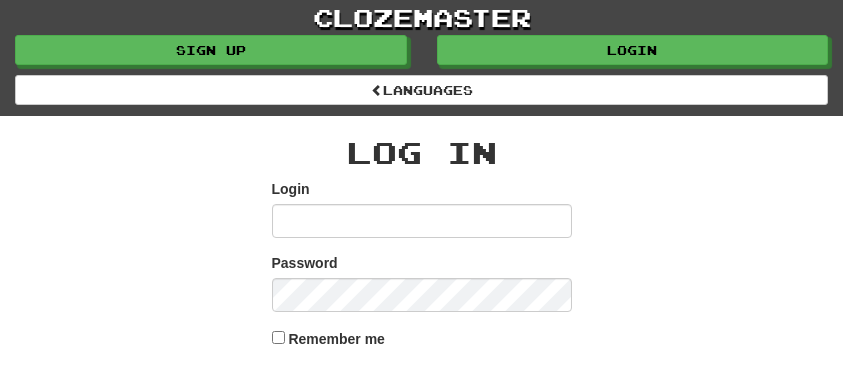scroll, scrollTop: 0, scrollLeft: 0, axis: both 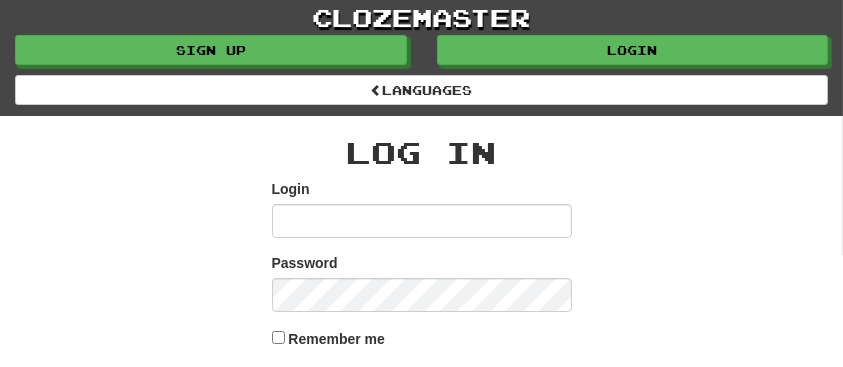 type on "*********" 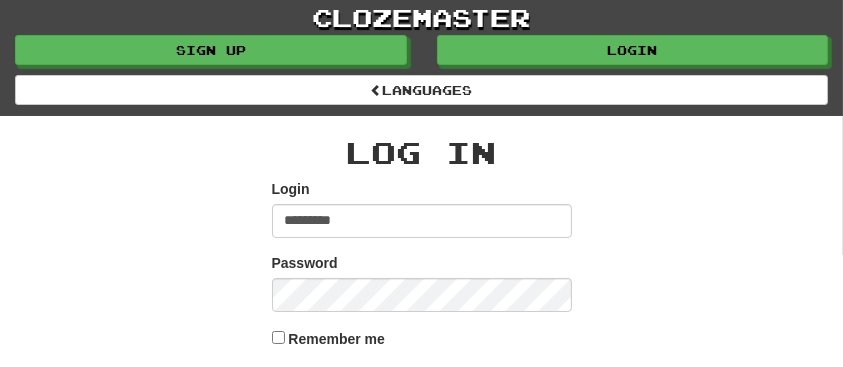 click on "******" at bounding box center [422, 392] 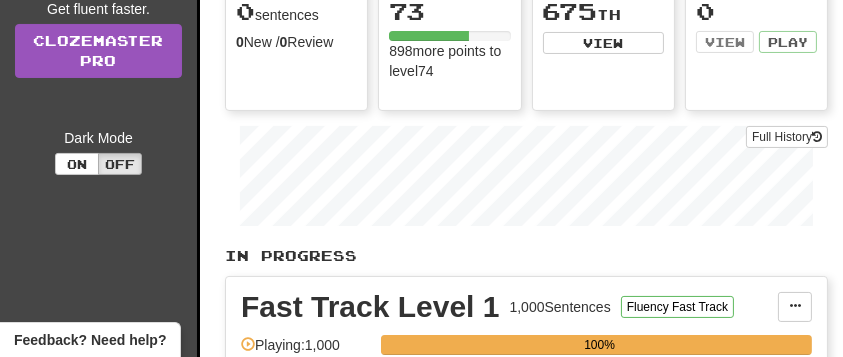 scroll, scrollTop: 389, scrollLeft: 16, axis: both 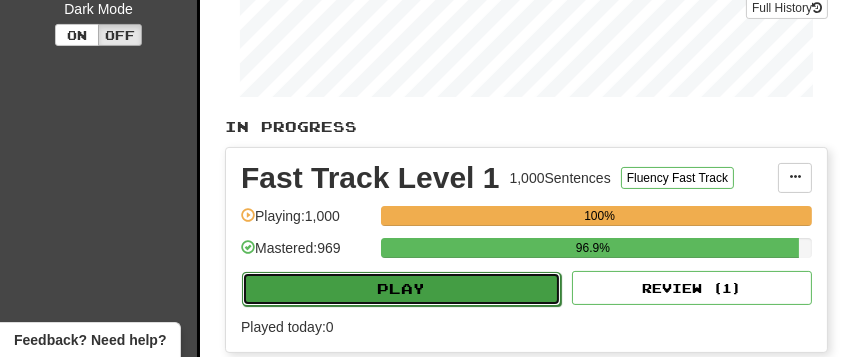 click on "Play" at bounding box center (401, 289) 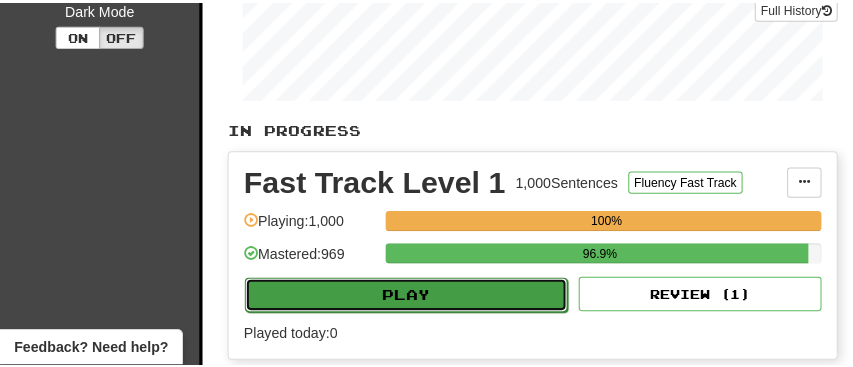 scroll, scrollTop: 389, scrollLeft: 6, axis: both 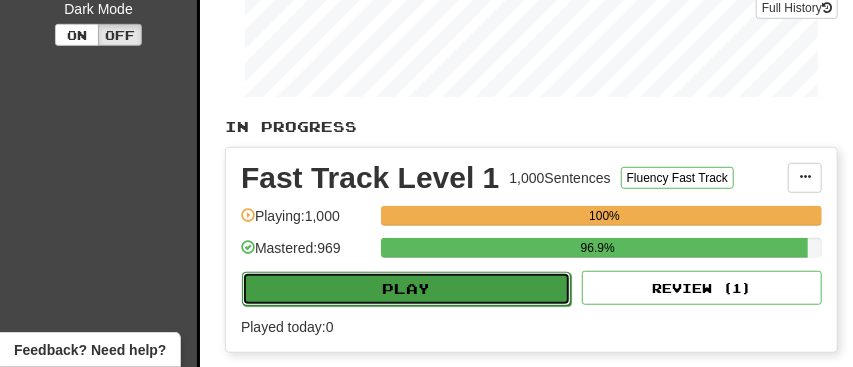 select on "**" 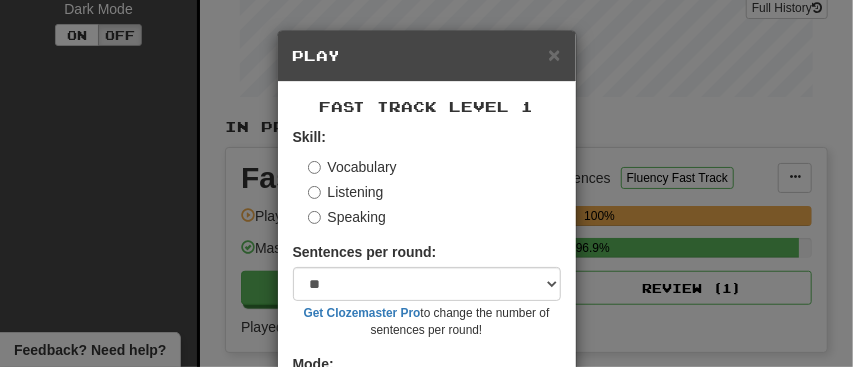 scroll, scrollTop: 178, scrollLeft: 0, axis: vertical 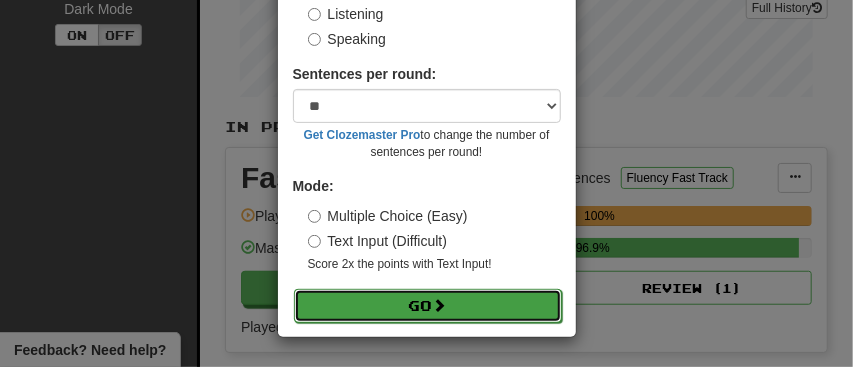 click on "Go" at bounding box center (428, 306) 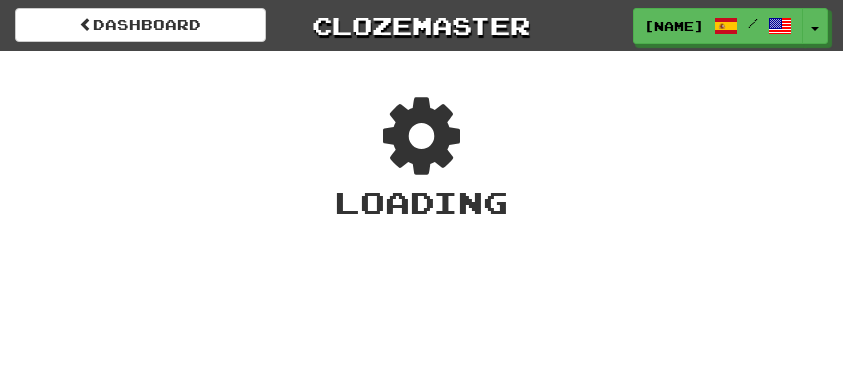 scroll, scrollTop: 0, scrollLeft: 0, axis: both 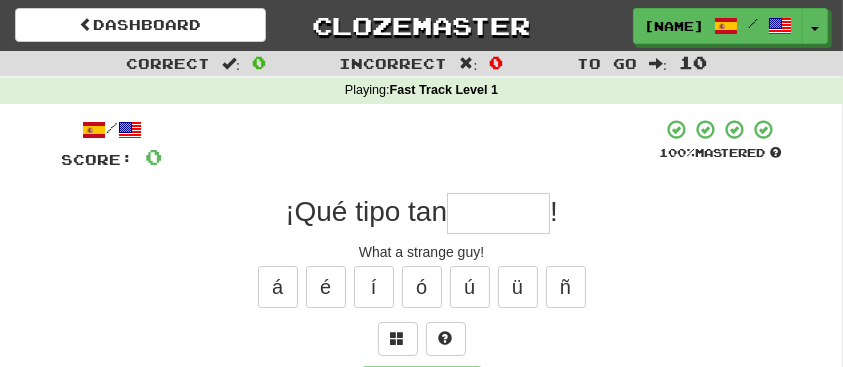 type on "*" 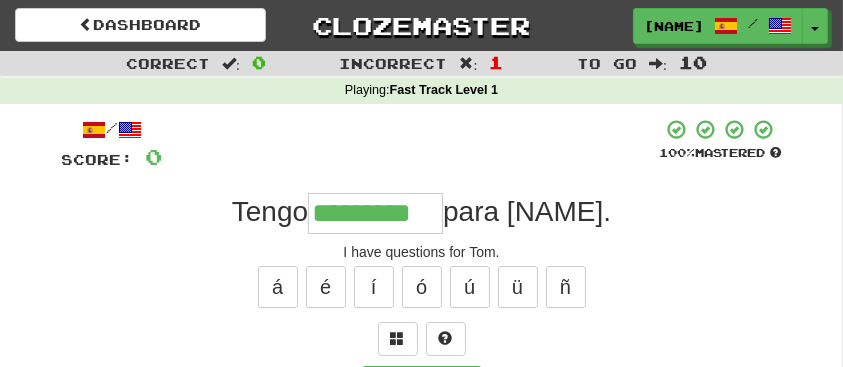 type on "*********" 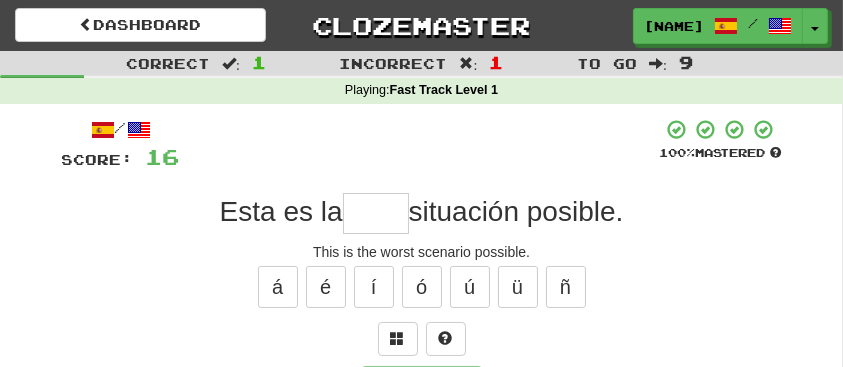 type on "*" 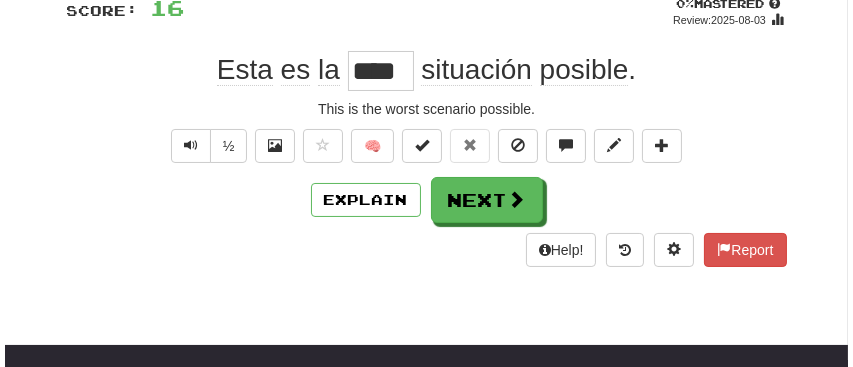 scroll, scrollTop: 156, scrollLeft: 0, axis: vertical 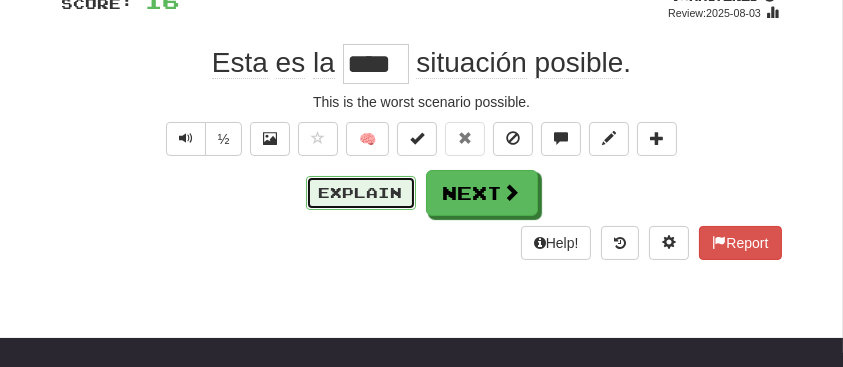 click on "Explain" at bounding box center [361, 193] 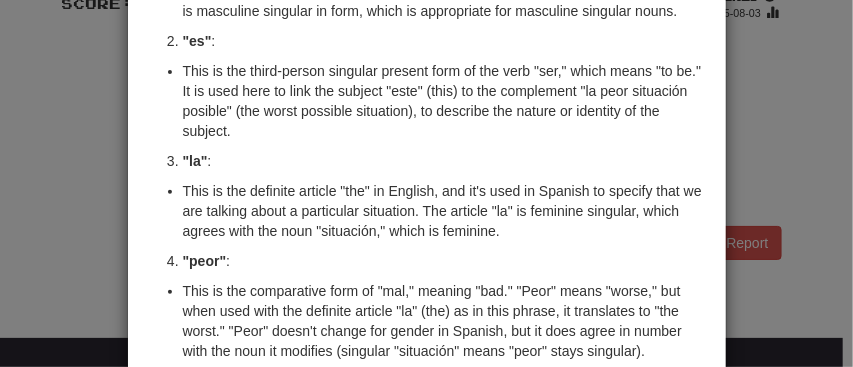 scroll, scrollTop: 237, scrollLeft: 0, axis: vertical 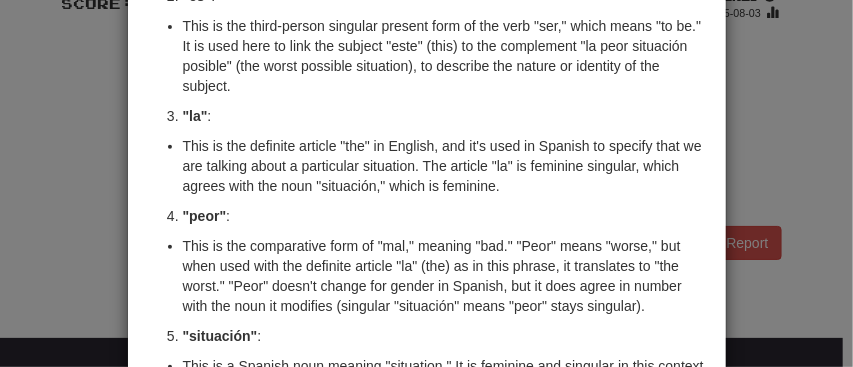 click on "× Explanation The Spanish phrase "Este es la peor situación posible" can be directly translated into English as "This is the worst possible situation." This phrase is composed of several elements of Spanish grammar, which we'll break down for the learner:
"Este" :
This is a demonstrative adjective that means "this." It refers to something that is close to the speaker in time, location, or metaphorically in a conversation or point. It is masculine singular in form, which is appropriate for masculine singular nouns.
"es" :
This is the third-person singular present form of the verb "ser," which means "to be." It is used here to link the subject "este" (this) to the complement "la peor situación posible" (the worst possible situation), to describe the nature or identity of the subject.
"la" :
"peor" :
"situación" :
This is a Spanish noun meaning "situation." It is feminine and singular in this context.
"posible" :
Let us know ! Close" at bounding box center [426, 183] 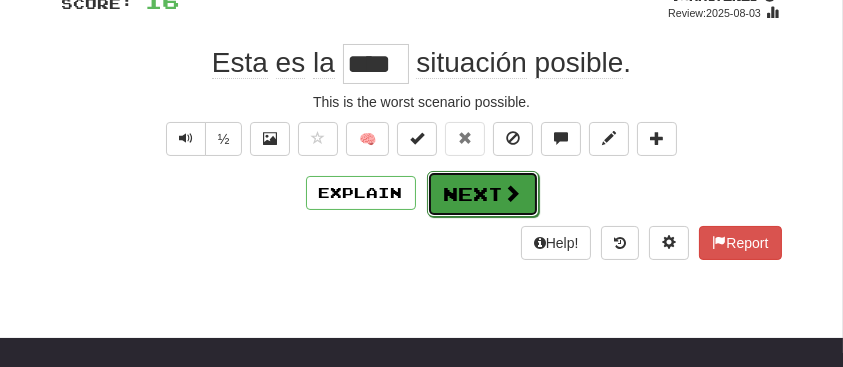 click on "Next" at bounding box center [483, 194] 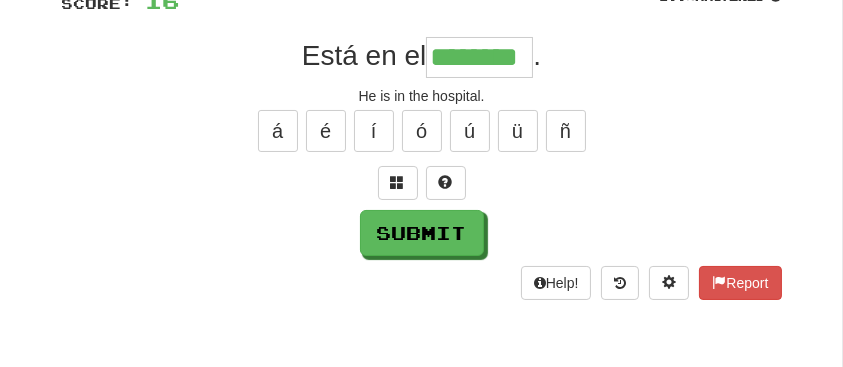 type on "********" 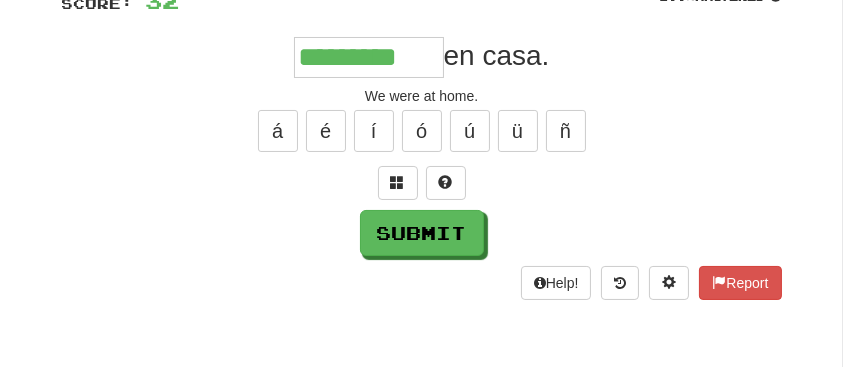 type on "*********" 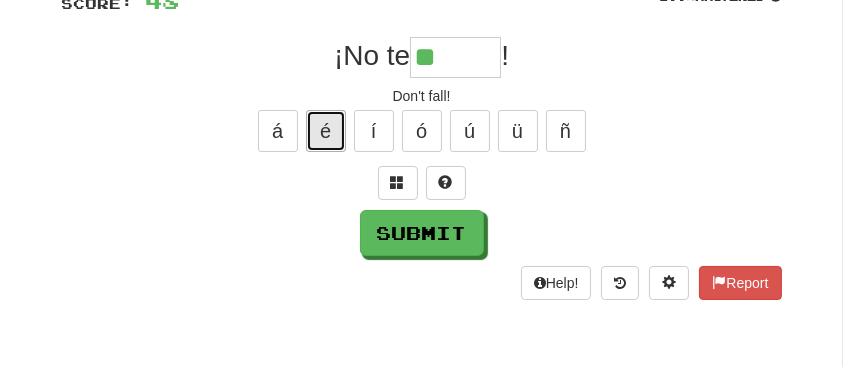 click on "é" at bounding box center [326, 131] 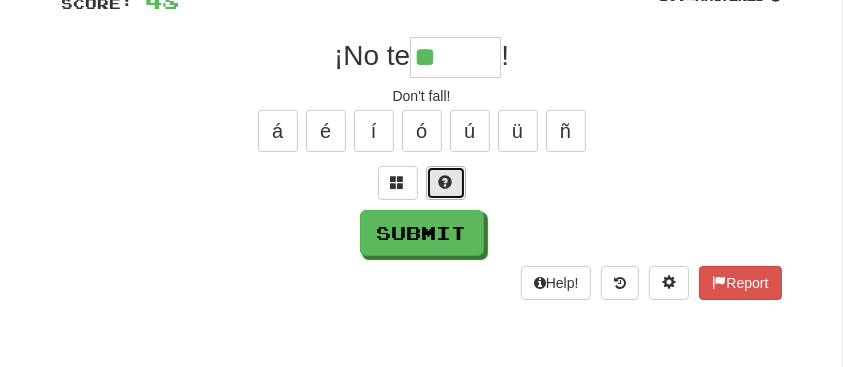 click at bounding box center (446, 182) 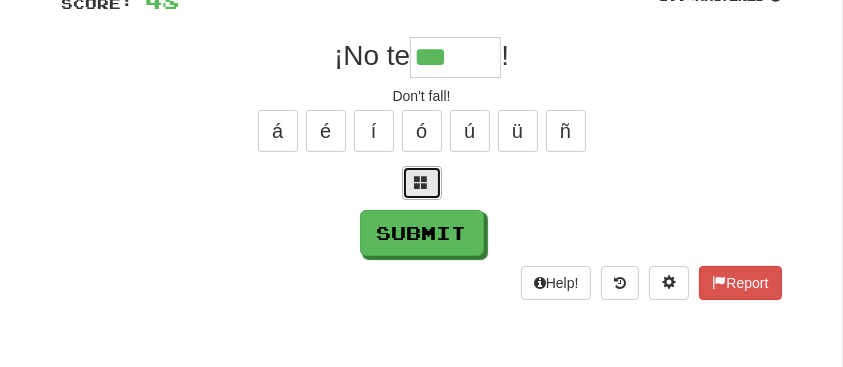 click at bounding box center [422, 182] 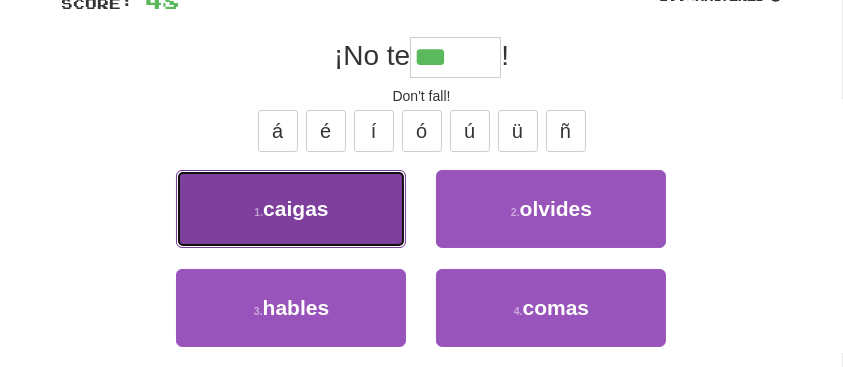 click on "1 .  caigas" at bounding box center [291, 209] 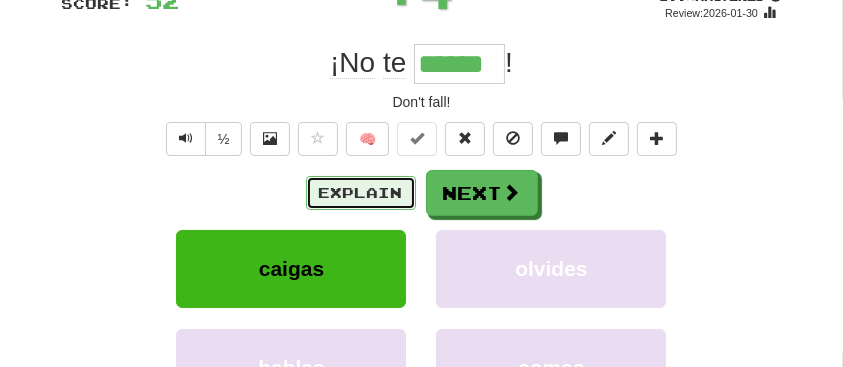 click on "Explain" at bounding box center (361, 193) 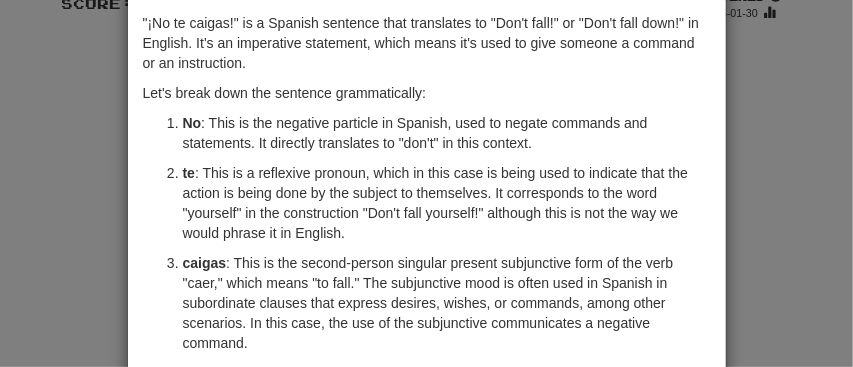 scroll, scrollTop: 85, scrollLeft: 0, axis: vertical 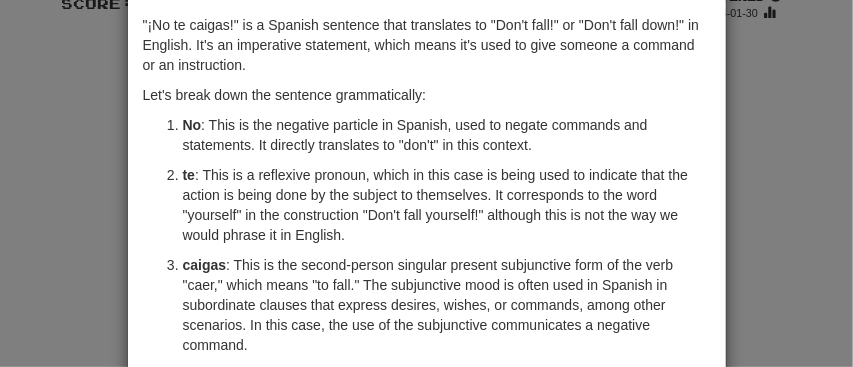 click on "× Explanation "¡No te caigas!" is a Spanish sentence that translates to "Don't fall!" or "Don't fall down!" in English. It's an imperative statement, which means it's used to give someone a command or an instruction.
Let's break down the sentence grammatically:
No : This is the negative particle in Spanish, used to negate commands and statements. It directly translates to "don't" in this context.
te : This is a reflexive pronoun, which in this case is being used to indicate that the action is being done by the subject to themselves. It corresponds to the word "yourself" in the construction "Don't fall yourself!" although this is not the way we would phrase it in English.
caigas : This is the second-person singular present subjunctive form of the verb "caer," which means "to fall." The subjunctive mood is often used in Spanish in subordinate clauses that express desires, wishes, or commands, among other scenarios. In this case, the use of the subjunctive communicates a negative command." at bounding box center (426, 183) 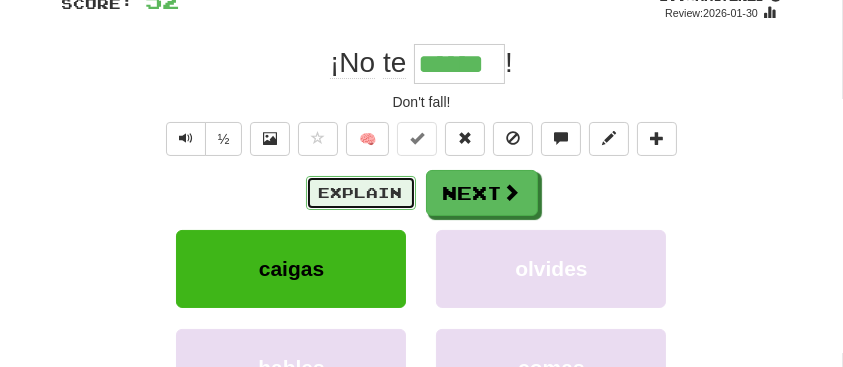 click on "Explain" at bounding box center (361, 193) 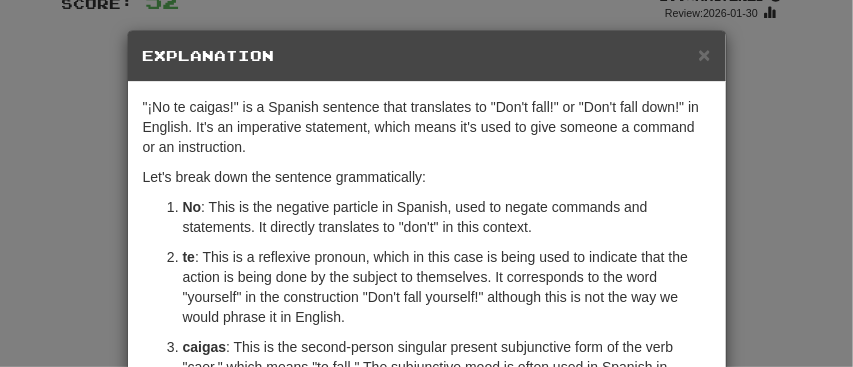 click on "× Explanation "¡No te caigas!" is a Spanish sentence that translates to "Don't fall!" or "Don't fall down!" in English. It's an imperative statement, which means it's used to give someone a command or an instruction.
Let's break down the sentence grammatically:
No : This is the negative particle in Spanish, used to negate commands and statements. It directly translates to "don't" in this context.
te : This is a reflexive pronoun, which in this case is being used to indicate that the action is being done by the subject to themselves. It corresponds to the word "yourself" in the construction "Don't fall yourself!" although this is not the way we would phrase it in English.
caigas : This is the second-person singular present subjunctive form of the verb "caer," which means "to fall." The subjunctive mood is often used in Spanish in subordinate clauses that express desires, wishes, or commands, among other scenarios. In this case, the use of the subjunctive communicates a negative command." at bounding box center (426, 183) 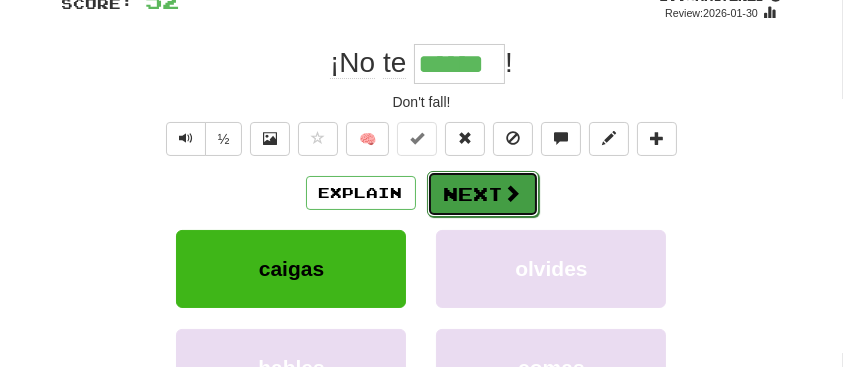 click on "Next" at bounding box center (483, 194) 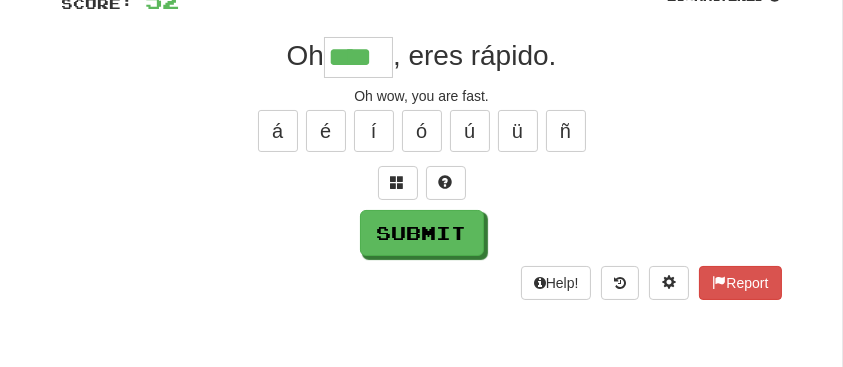 type on "****" 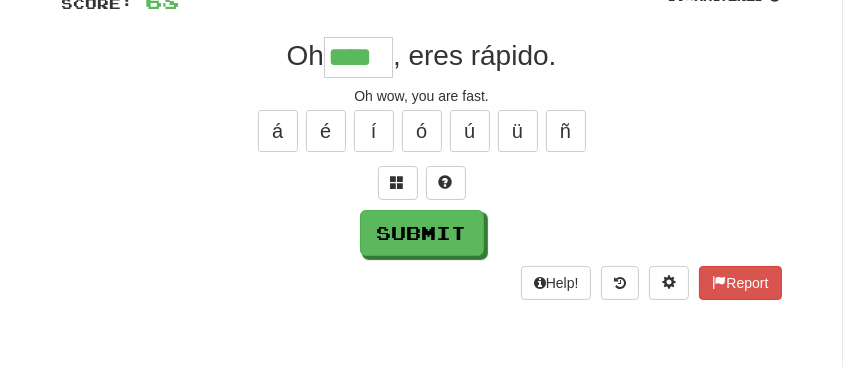 type on "****" 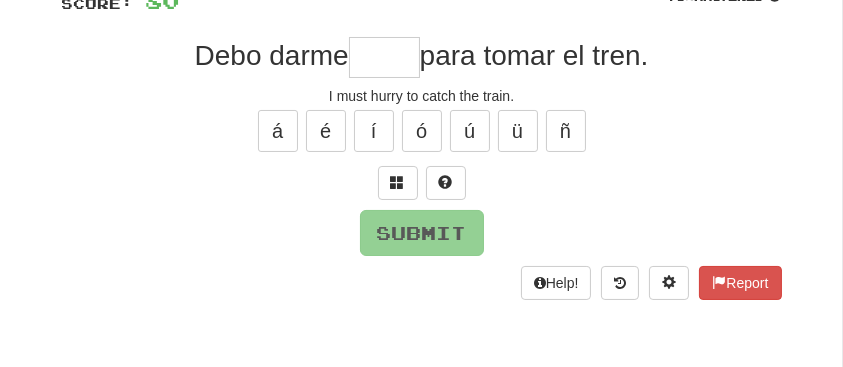 type on "*" 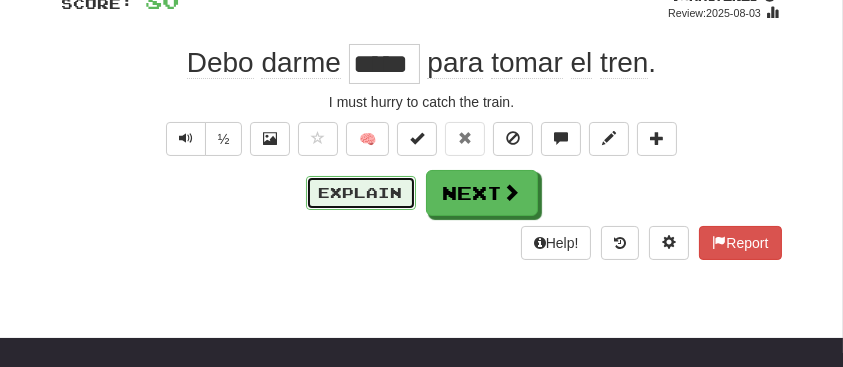 click on "Explain" at bounding box center [361, 193] 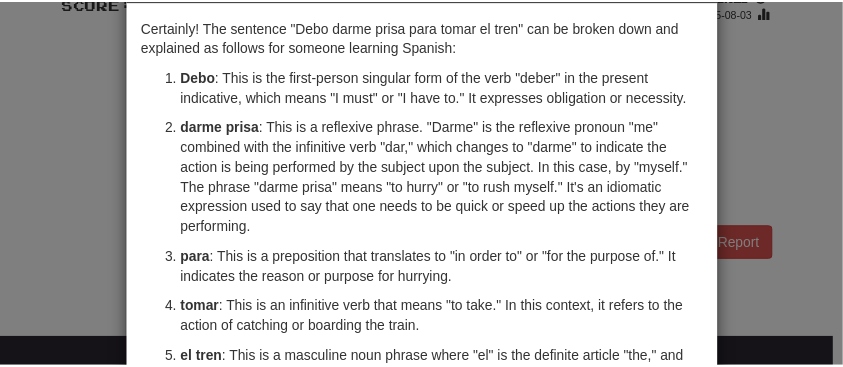 scroll, scrollTop: 55, scrollLeft: 0, axis: vertical 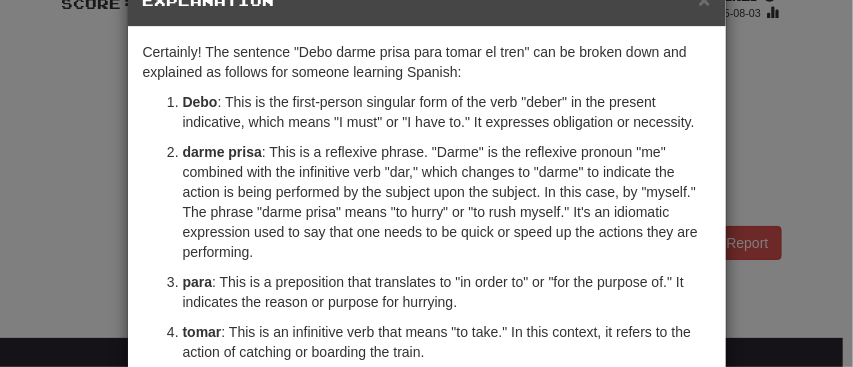 click on "× Explanation Certainly! The sentence "Debo darme prisa para tomar el tren" can be broken down and explained as follows for someone learning Spanish:
Debo : This is the first-person singular form of the verb "deber" in the present indicative, which means "I must" or "I have to." It expresses obligation or necessity.
darme prisa : This is a reflexive phrase. "Darme" is the reflexive pronoun "me" combined with the infinitive verb "dar," which changes to "darme" to indicate the action is being performed by the subject upon the subject. In this case, by "myself." The phrase "darme prisa" means "to hurry" or "to rush myself." It's an idiomatic expression used to say that one needs to be quick or speed up the actions they are performing.
para : This is a preposition that translates to "in order to" or "for the purpose of." It indicates the reason or purpose for hurrying.
tomar
el tren
In beta. Generated by ChatGPT. Like it? Hate it?  Let us know ! Close" at bounding box center (426, 183) 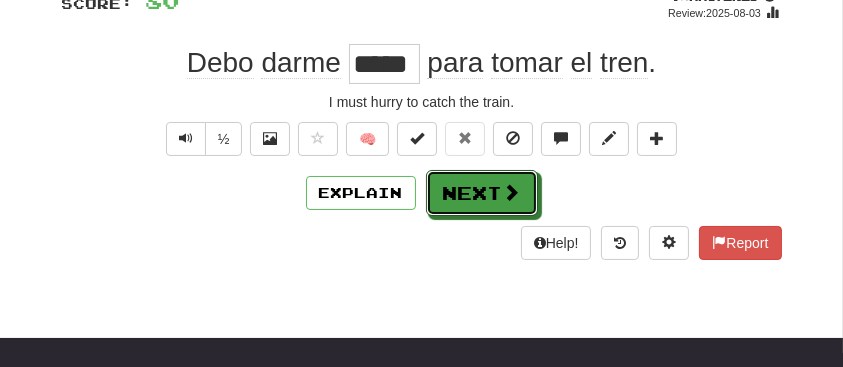 click at bounding box center (512, 192) 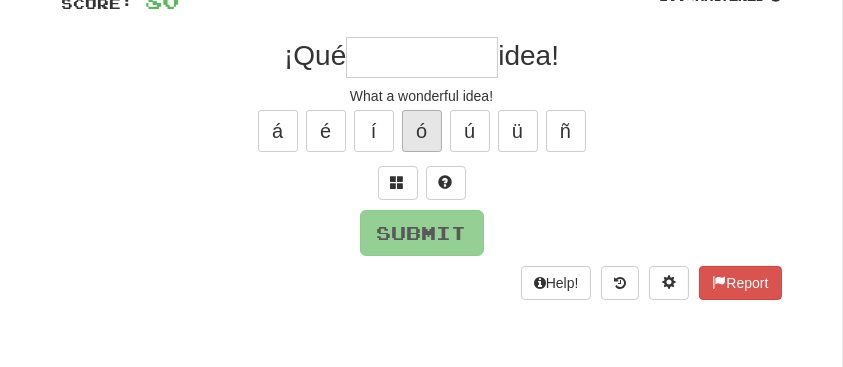 type on "*" 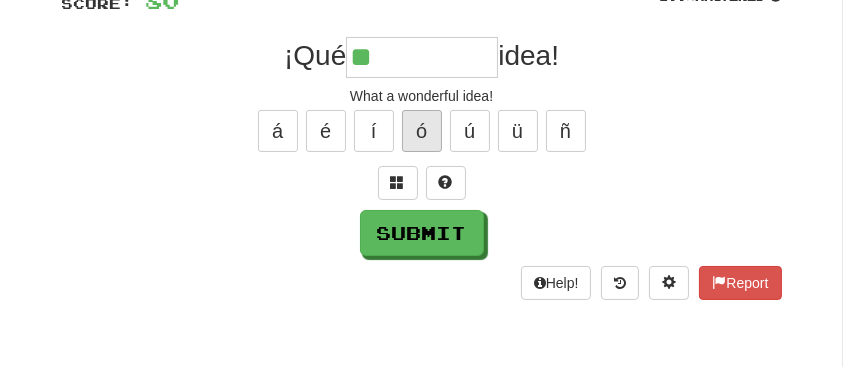type on "**********" 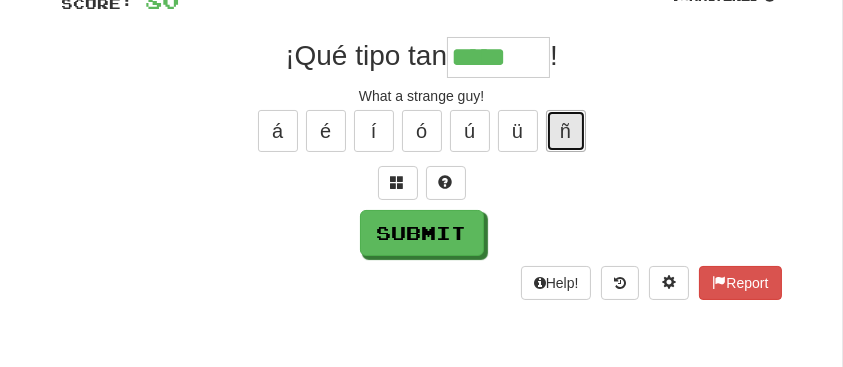 click on "ñ" at bounding box center [566, 131] 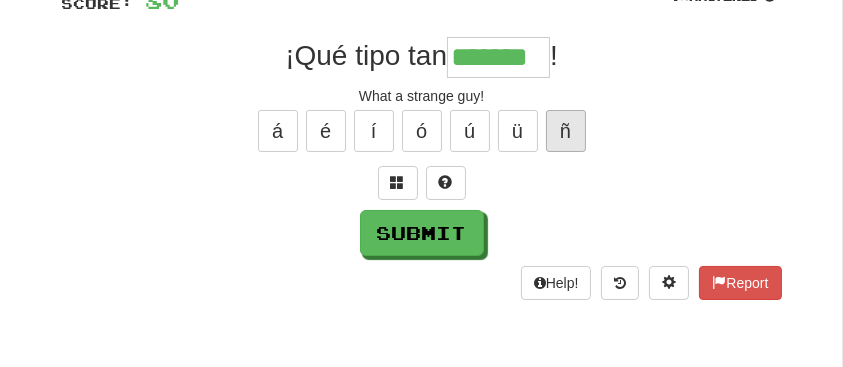 type on "*******" 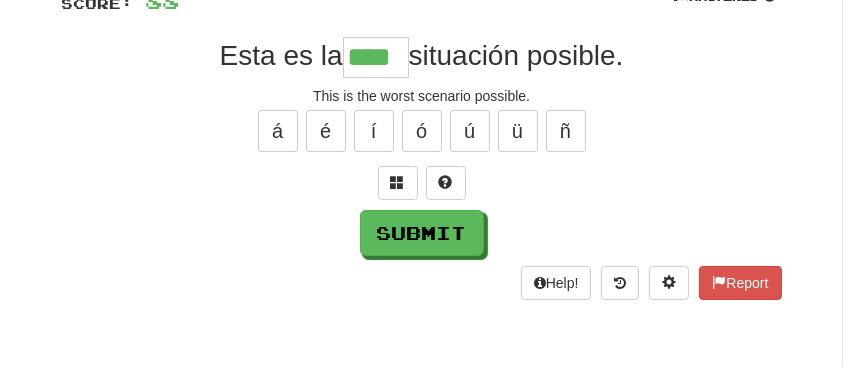 type on "****" 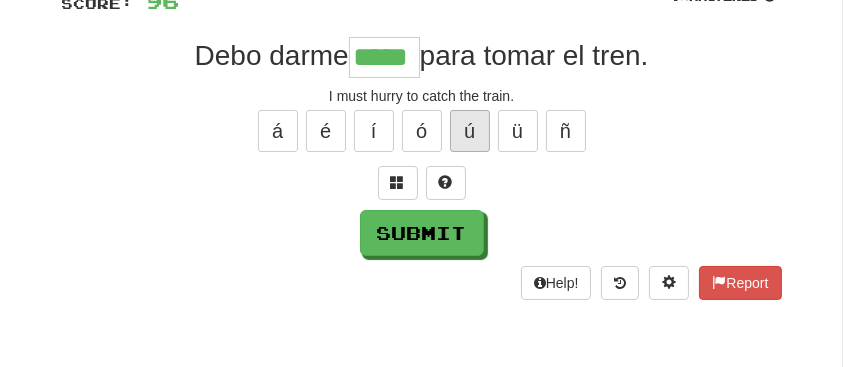 type on "*****" 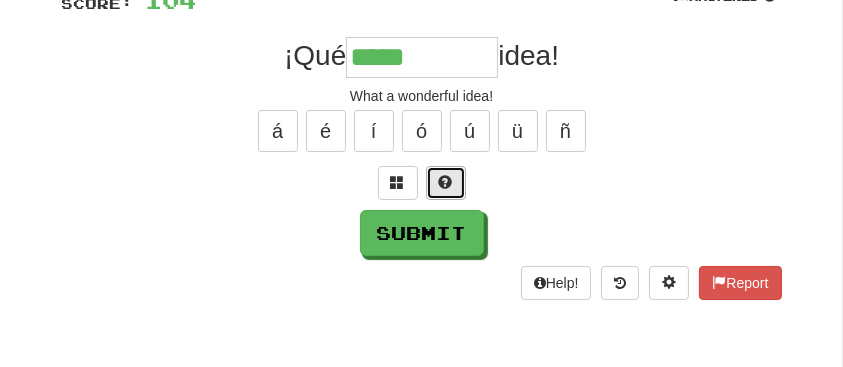 click at bounding box center [446, 182] 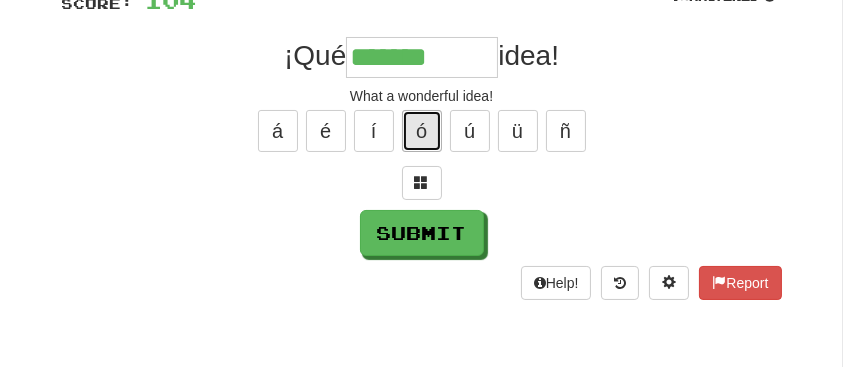 click on "ó" at bounding box center [422, 131] 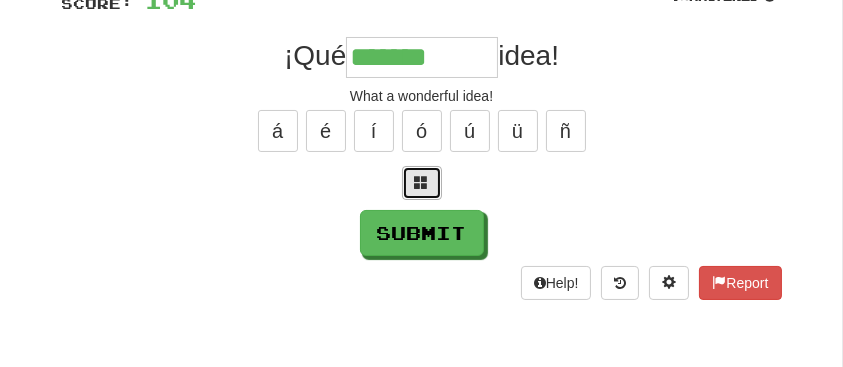 click at bounding box center [422, 182] 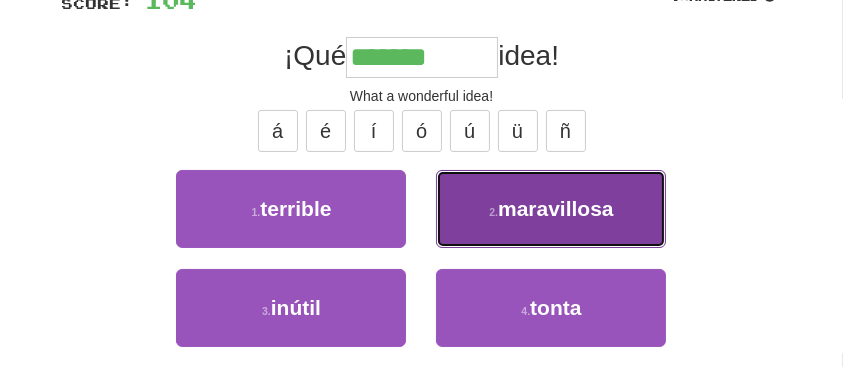 click on "maravillosa" at bounding box center [556, 208] 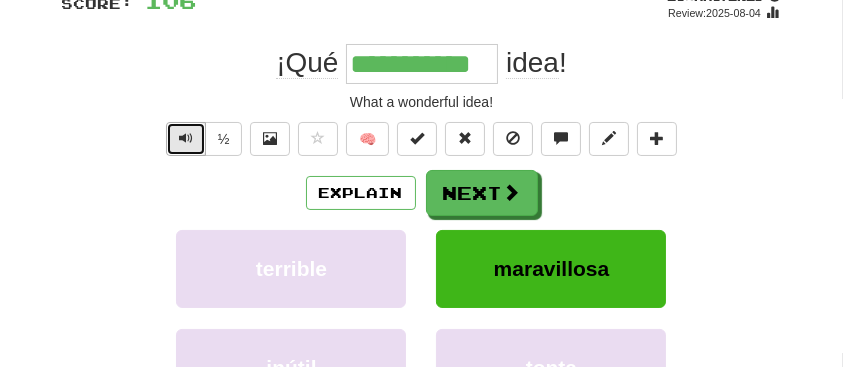 click at bounding box center (186, 139) 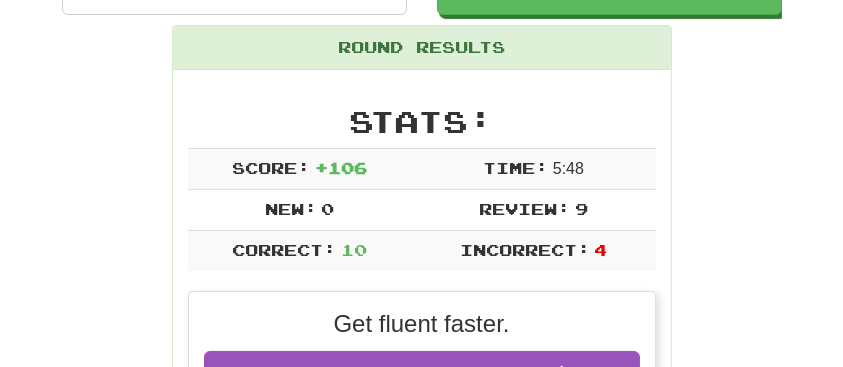 scroll, scrollTop: 244, scrollLeft: 0, axis: vertical 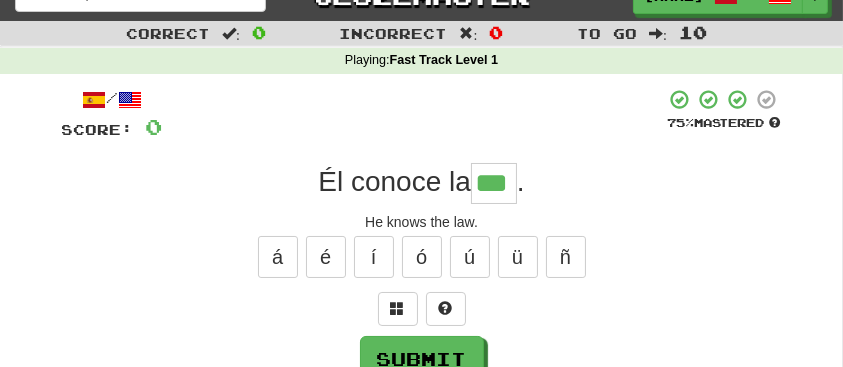 type on "***" 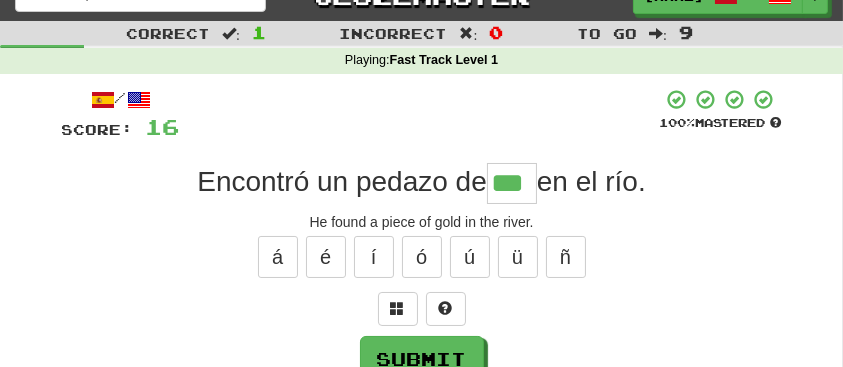 type on "***" 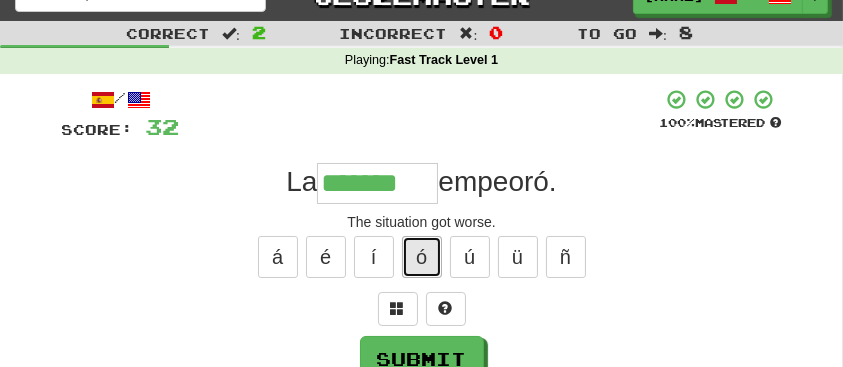 click on "ó" at bounding box center (422, 257) 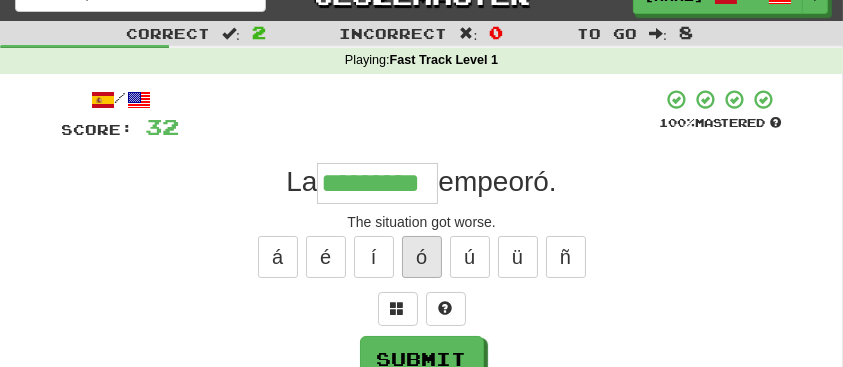 type on "*********" 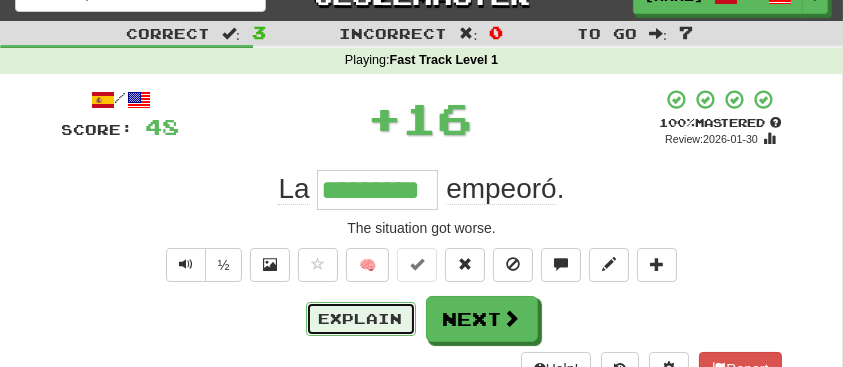 click on "Explain" at bounding box center [361, 319] 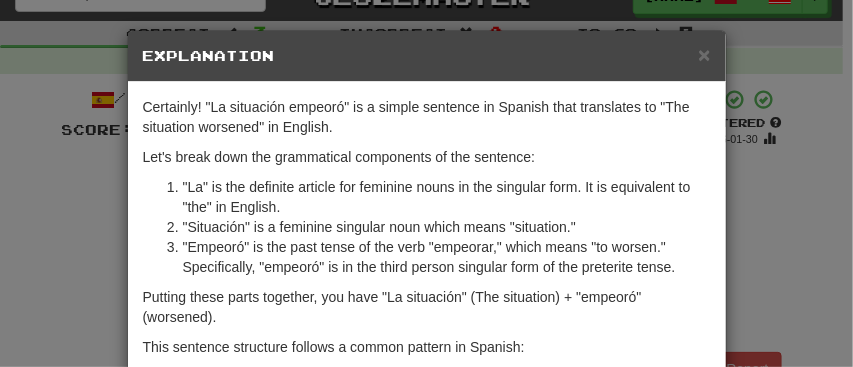 click on "× Explanation Certainly! "La situación empeoró" is a simple sentence in Spanish that translates to "The situation worsened" in English.
Let's break down the grammatical components of the sentence:
"La" is the definite article for feminine nouns in the singular form. It is equivalent to "the" in English.
"Situación" is a feminine singular noun which means "situation."
"Empeoró" is the past tense of the verb "empeorar," which means "to worsen." Specifically, "empeoró" is in the third person singular form of the preterite tense.
Putting these parts together, you have "La situación" (The situation) + "empeoró" (worsened).
This sentence structure follows a common pattern in Spanish:
Subject (implied or stated) + Verb (conjugated to agree with the subject).
In the given sentence, the subject "la situación" is explicitly stated, and the verb "empeoró" is conjugated in the third person singular past tense to agree with the singular, feminine subject.
Yo empeoré (I worsened)" at bounding box center [426, 183] 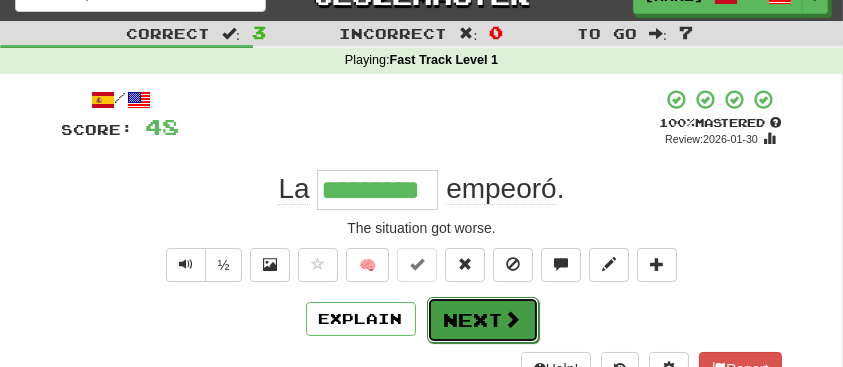 click on "Next" at bounding box center (483, 320) 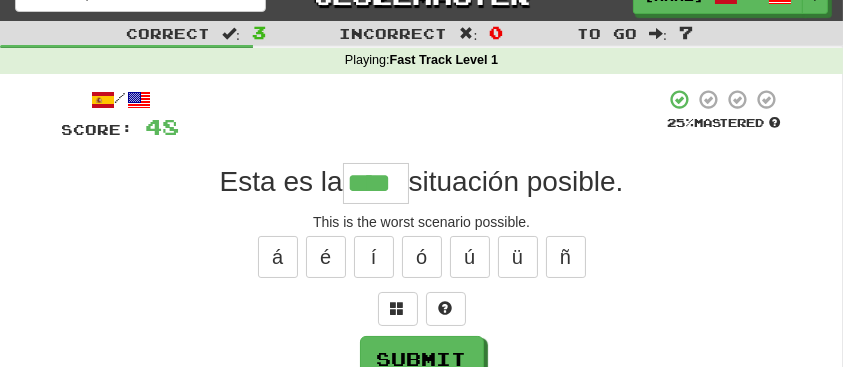 type on "****" 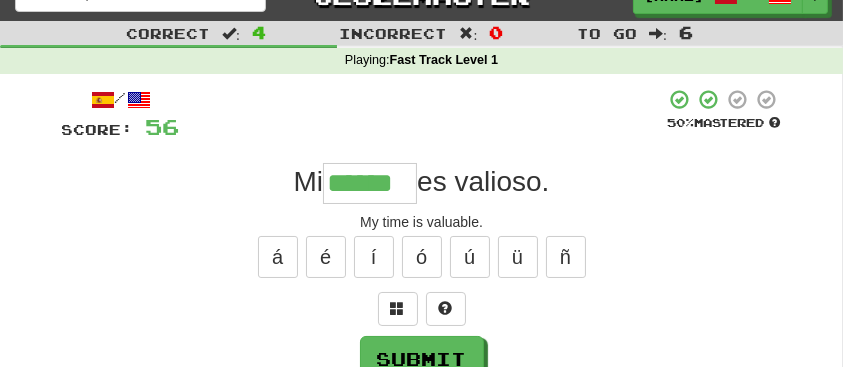 type on "******" 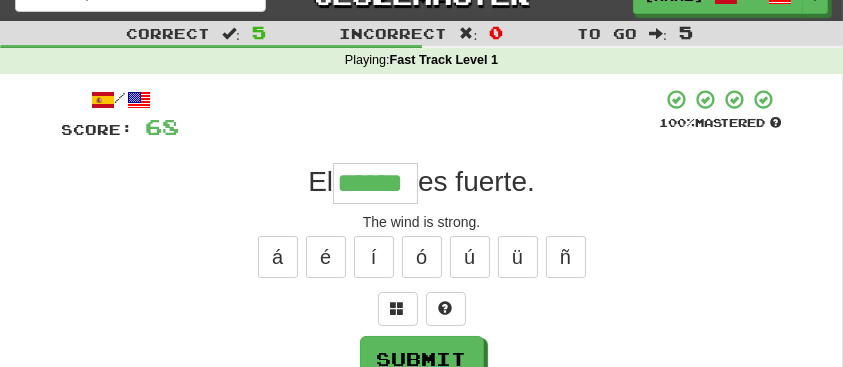 type on "******" 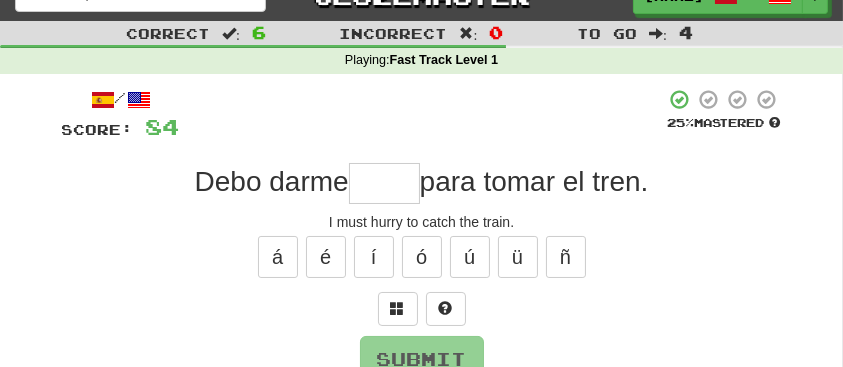 type on "*" 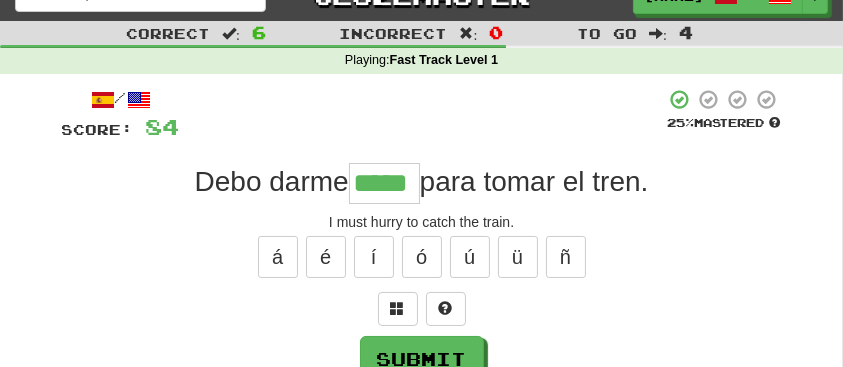 type on "*****" 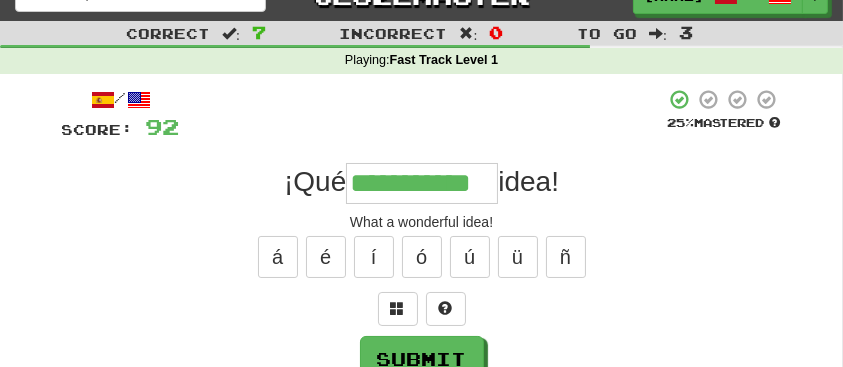 type on "**********" 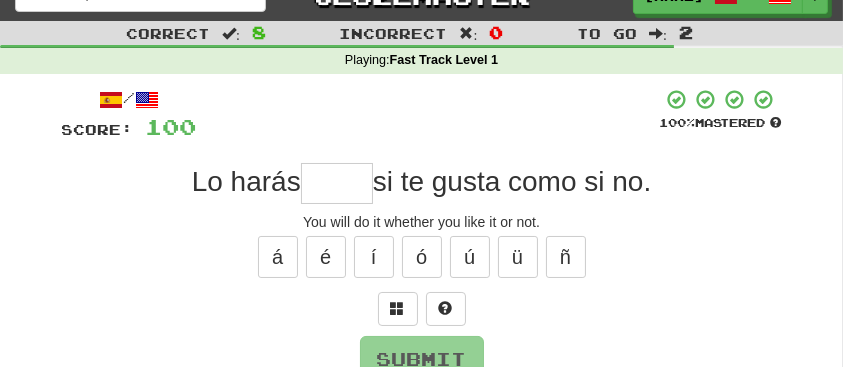 type on "*****" 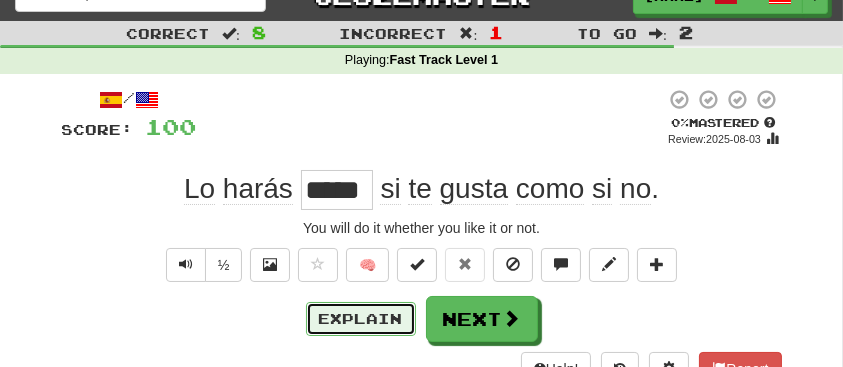 click on "Explain" at bounding box center [361, 319] 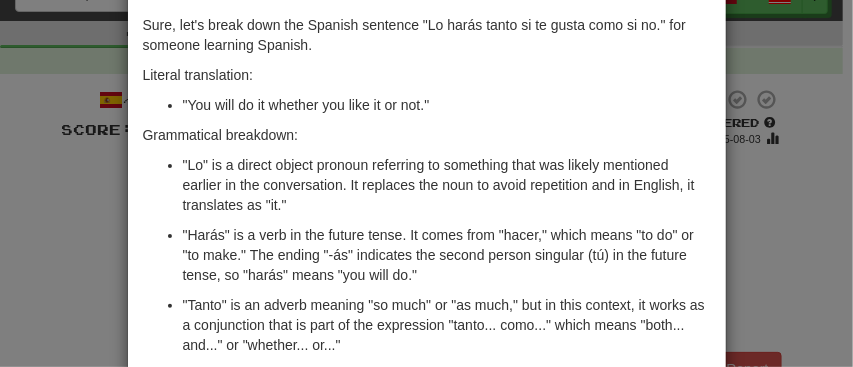 scroll, scrollTop: 83, scrollLeft: 0, axis: vertical 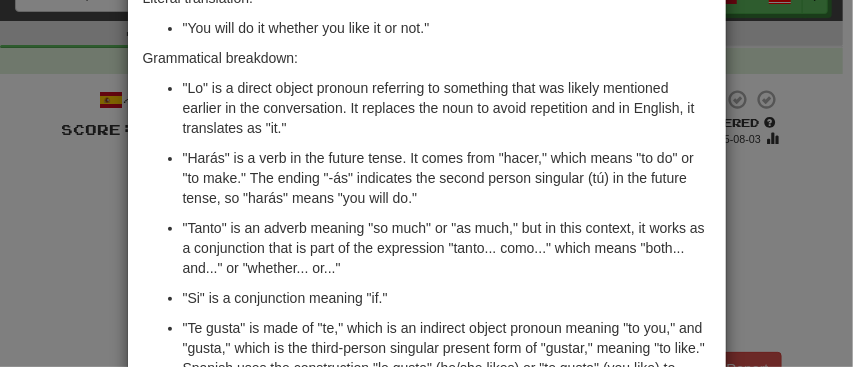 click on "× Explanation Sure, let's break down the Spanish sentence "Lo harás tanto si te gusta como si no." for someone learning Spanish.
Literal translation:
"You will do it whether you like it or not."
Grammatical breakdown:
"Lo" is a direct object pronoun referring to something that was likely mentioned earlier in the conversation. It replaces the noun to avoid repetition and in English, it translates as "it."
"Harás" is a verb in the future tense. It comes from "hacer," which means "to do" or "to make." The ending "-ás" indicates the second person singular (tú) in the future tense, so "harás" means "you will do."
"Tanto" is an adverb meaning "so much" or "as much," but in this context, it works as a conjunction that is part of the expression "tanto... como..." which means "both... and..." or "whether... or..."
"Si" is a conjunction meaning "if."
In beta. Generated by ChatGPT. Like it? Hate it?  Let us know ! Close" at bounding box center [426, 183] 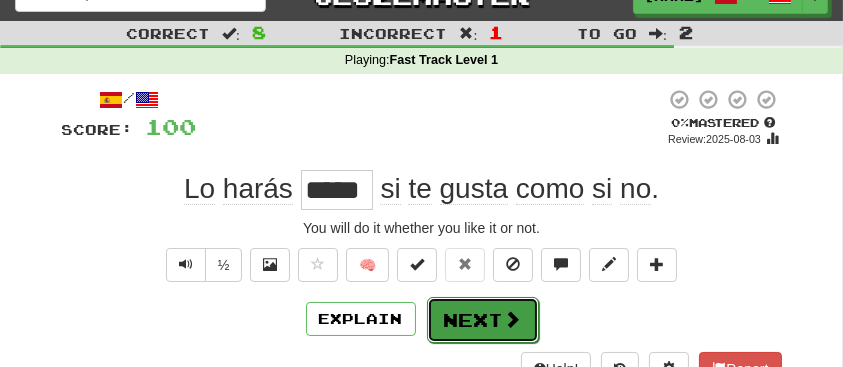 click on "Next" at bounding box center (483, 320) 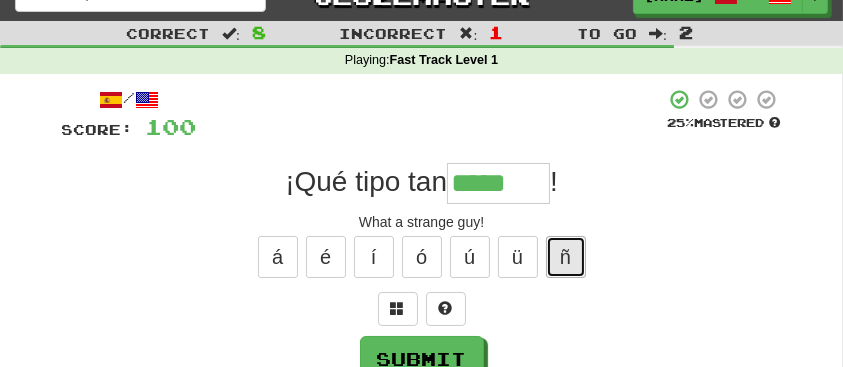 click on "ñ" at bounding box center [566, 257] 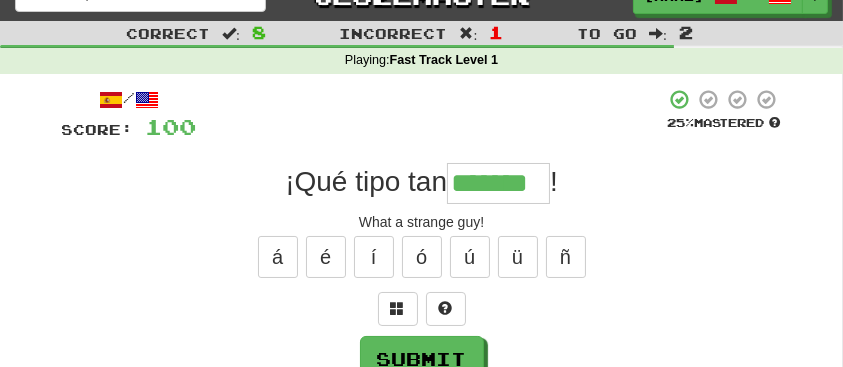 type on "*******" 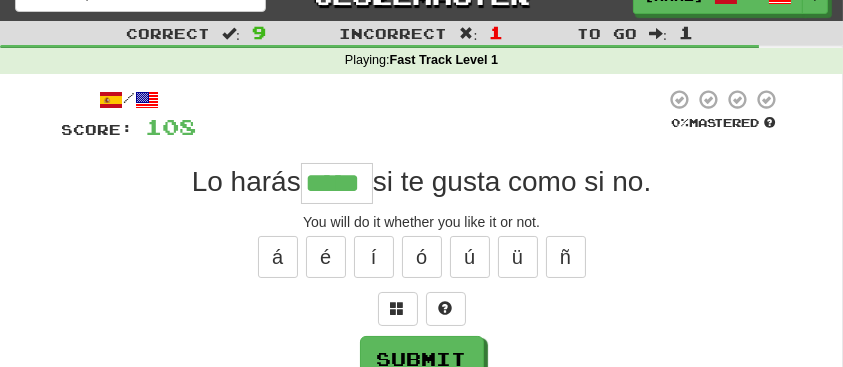 type on "*****" 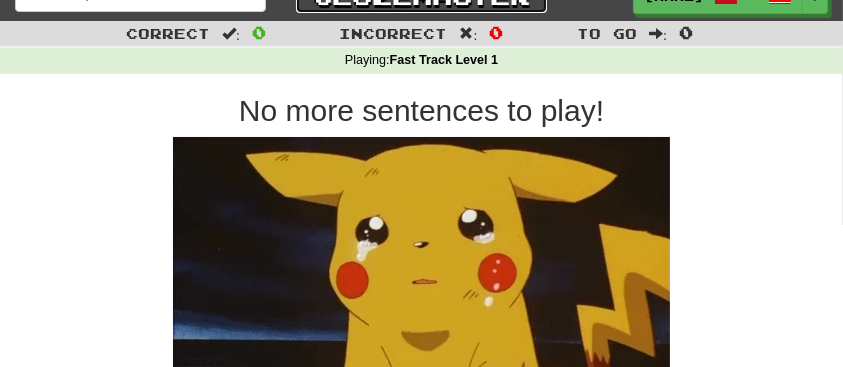 scroll, scrollTop: 10, scrollLeft: 0, axis: vertical 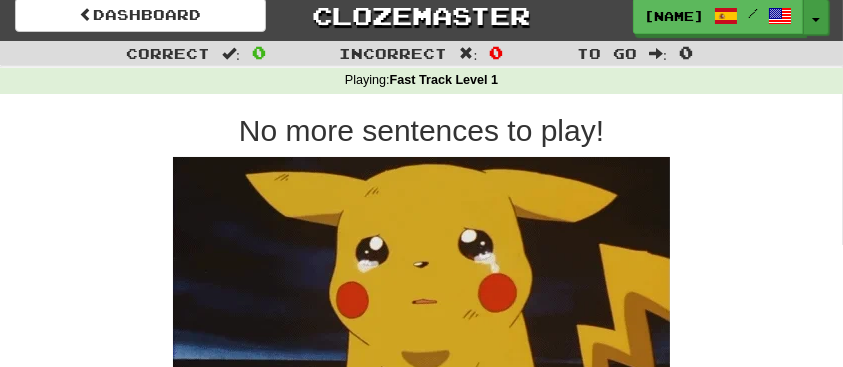 click at bounding box center [816, 20] 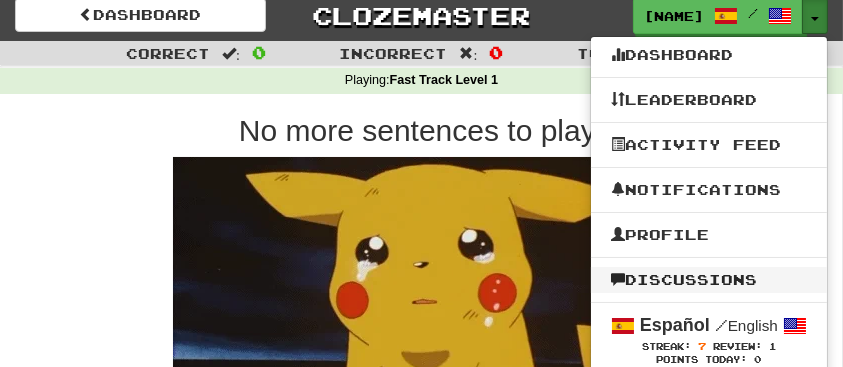 type 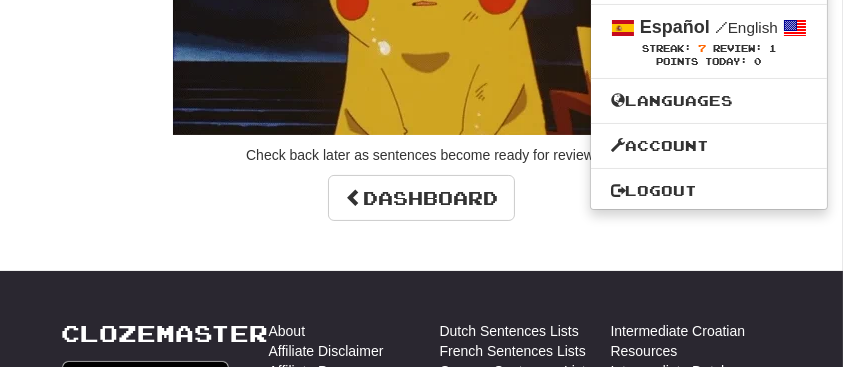 scroll, scrollTop: 332, scrollLeft: 0, axis: vertical 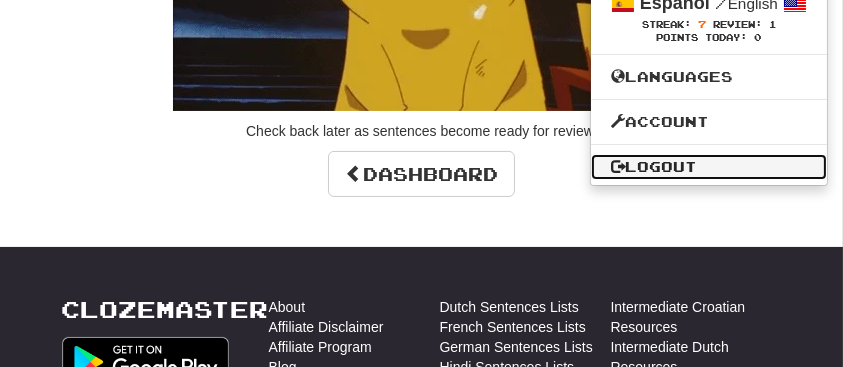 click on "Logout" at bounding box center (709, 167) 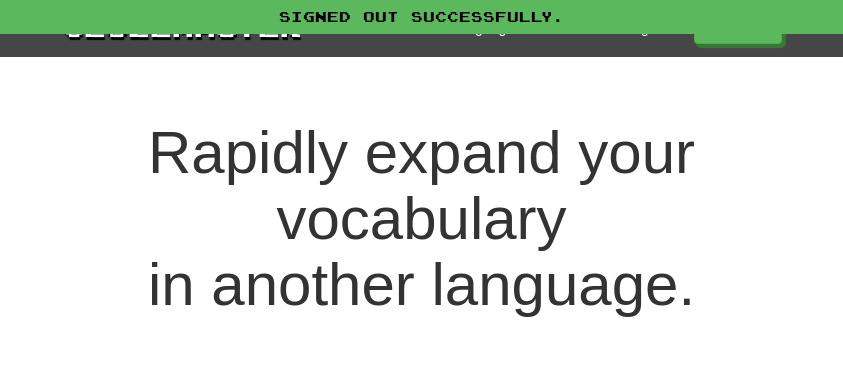 scroll, scrollTop: 0, scrollLeft: 0, axis: both 